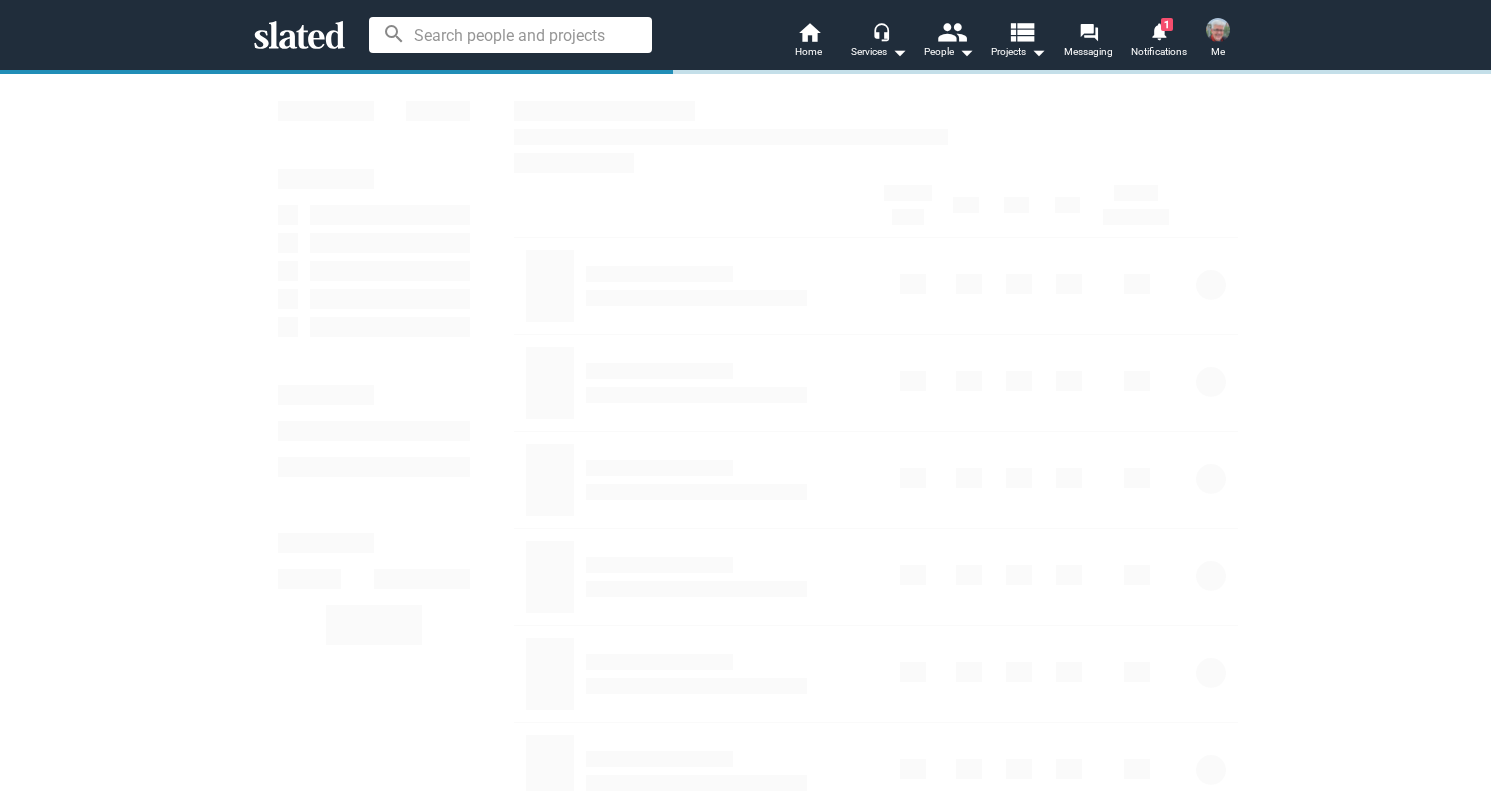 scroll, scrollTop: 0, scrollLeft: 0, axis: both 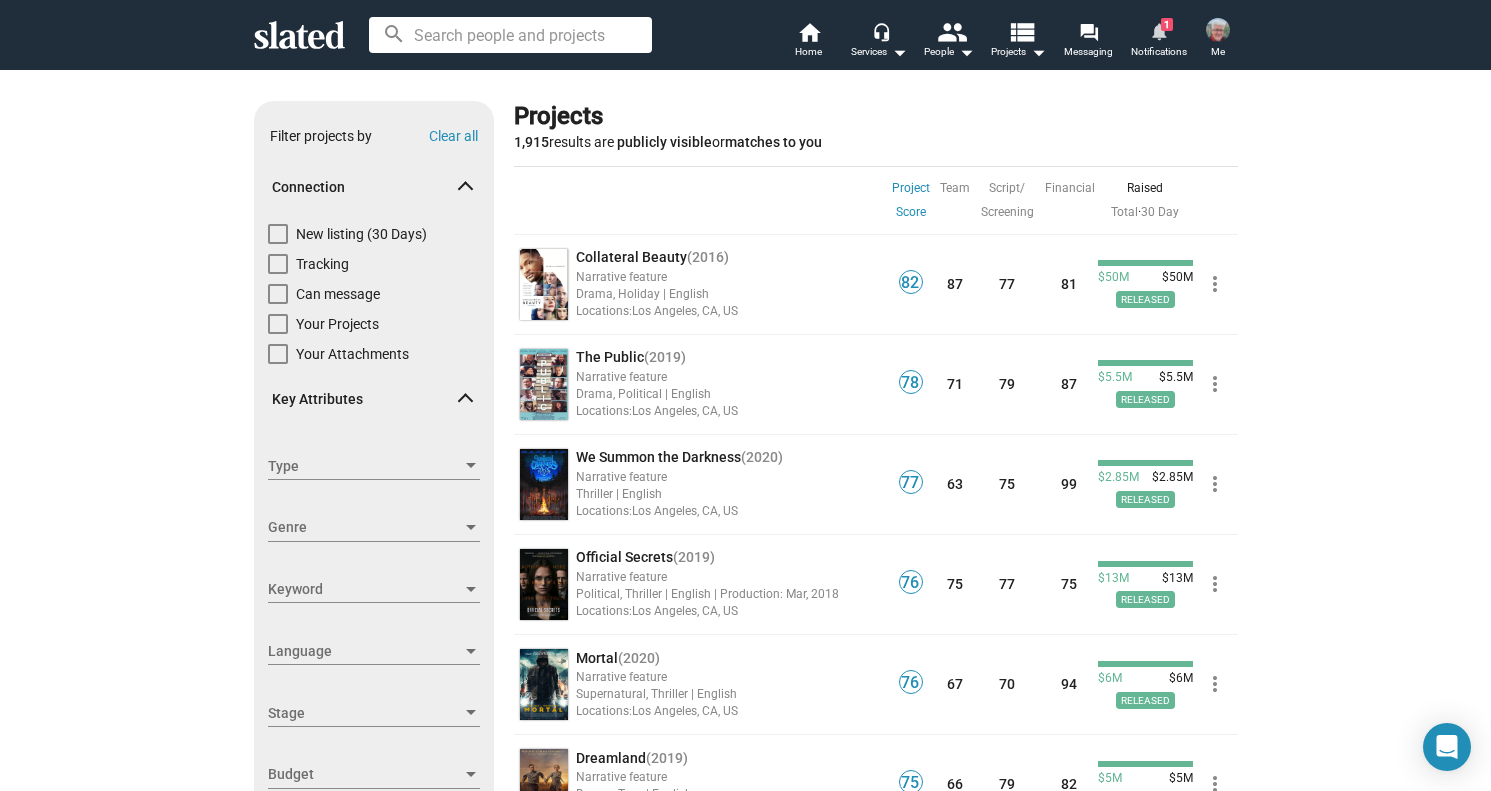 click on "notifications" at bounding box center [1158, 30] 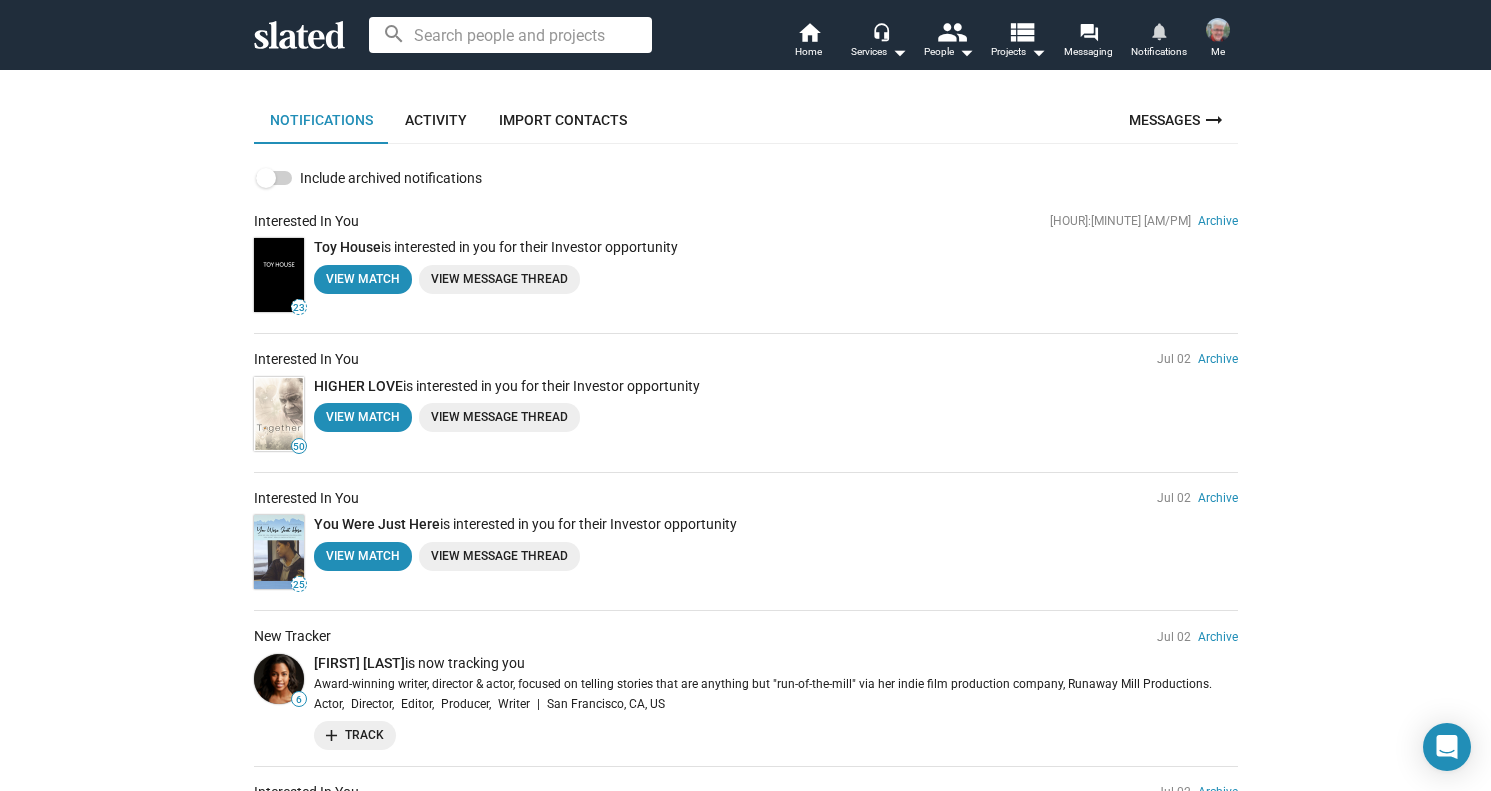 scroll, scrollTop: 0, scrollLeft: 0, axis: both 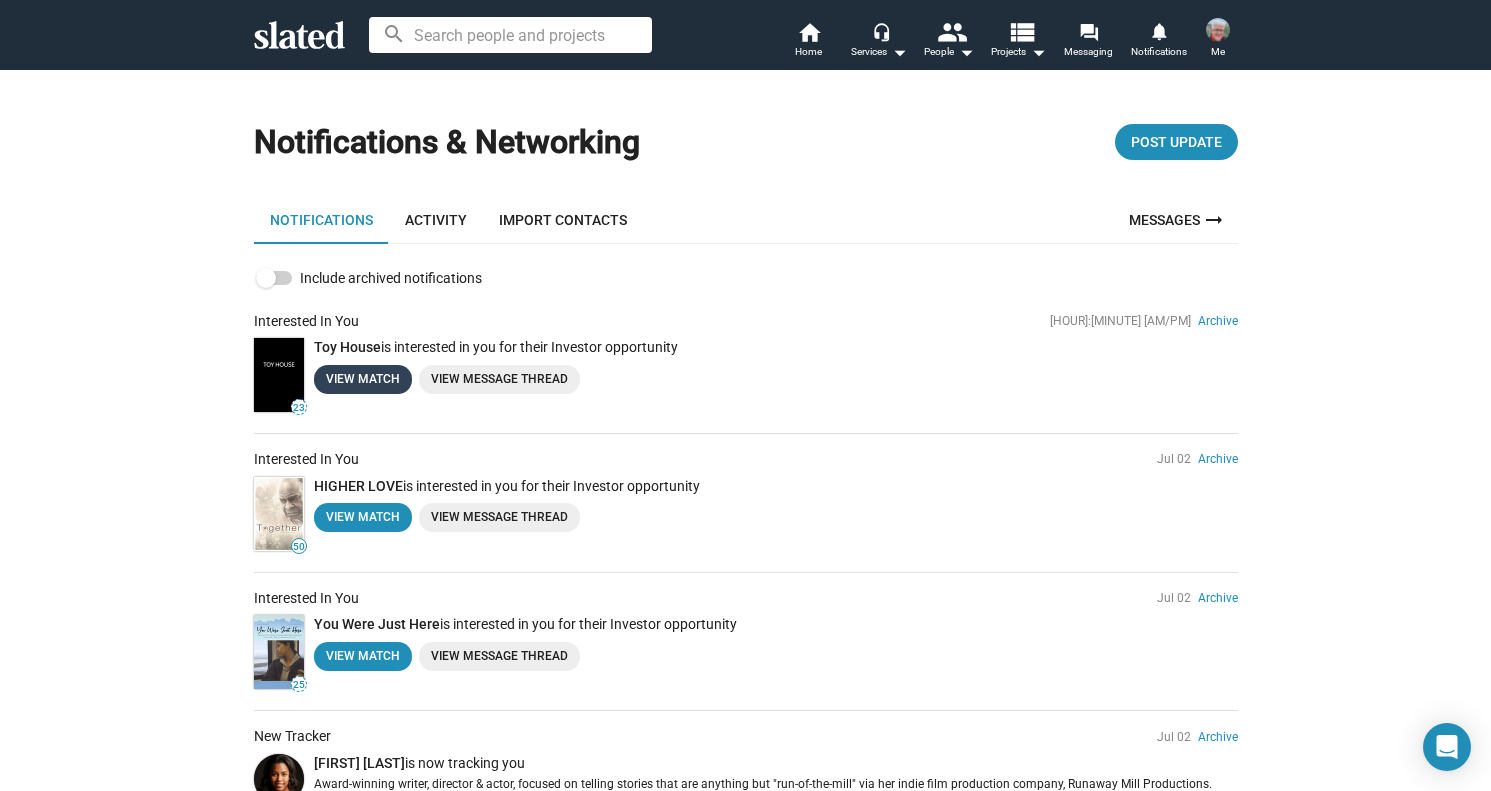 click on "View Match" at bounding box center [363, 379] 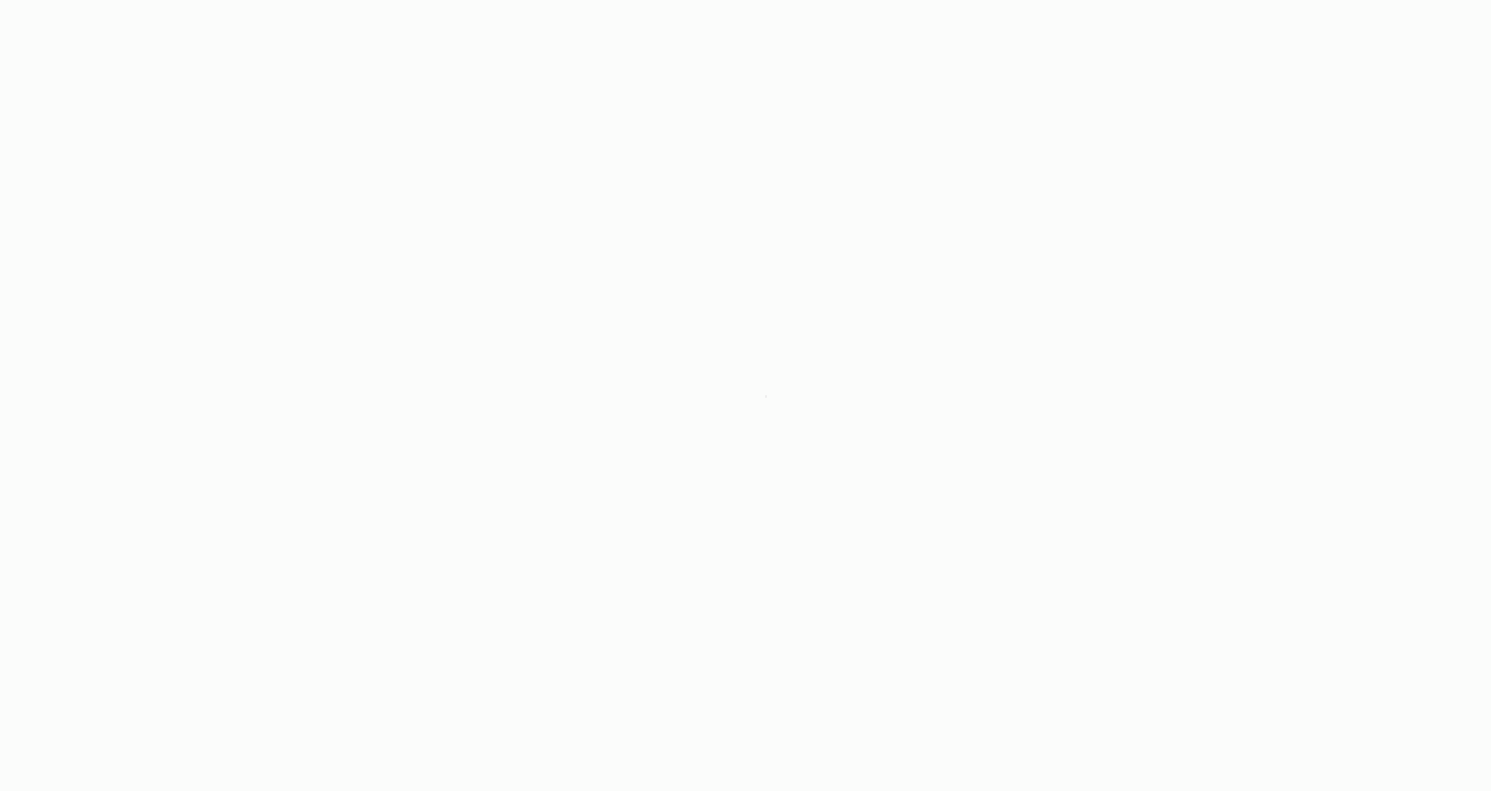 scroll, scrollTop: 0, scrollLeft: 0, axis: both 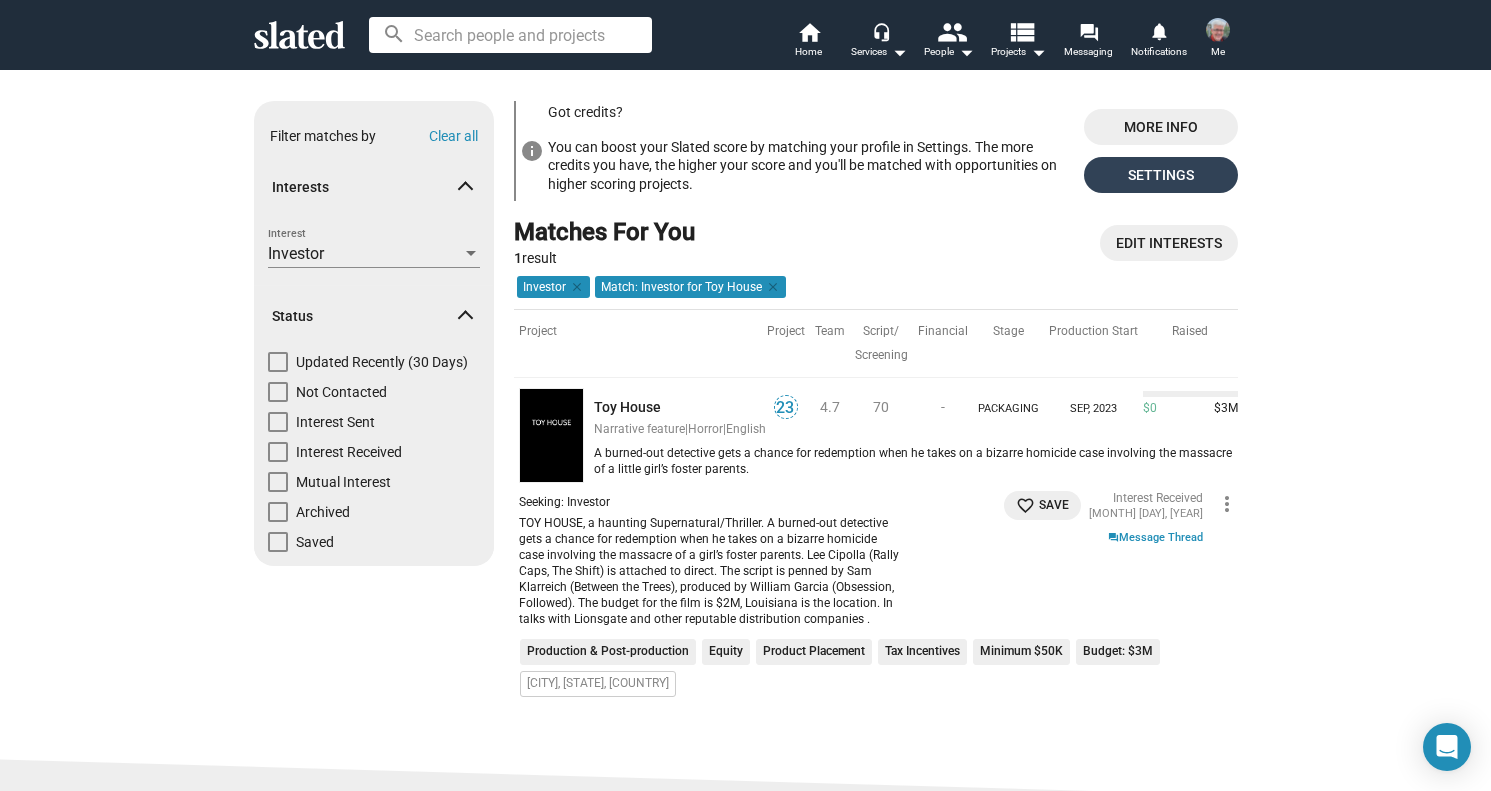 click on "Settings" at bounding box center (1161, 175) 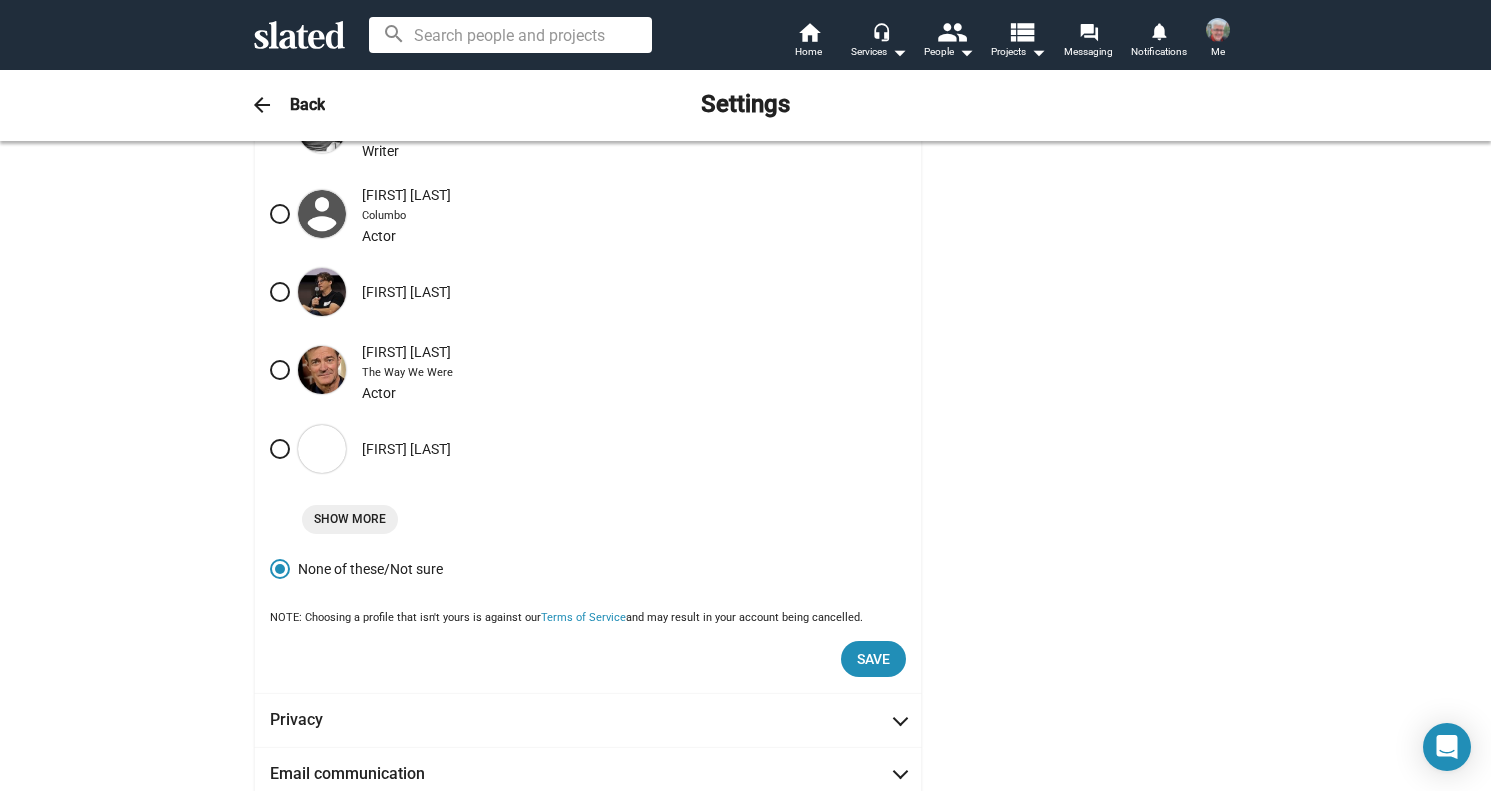 scroll, scrollTop: 697, scrollLeft: 0, axis: vertical 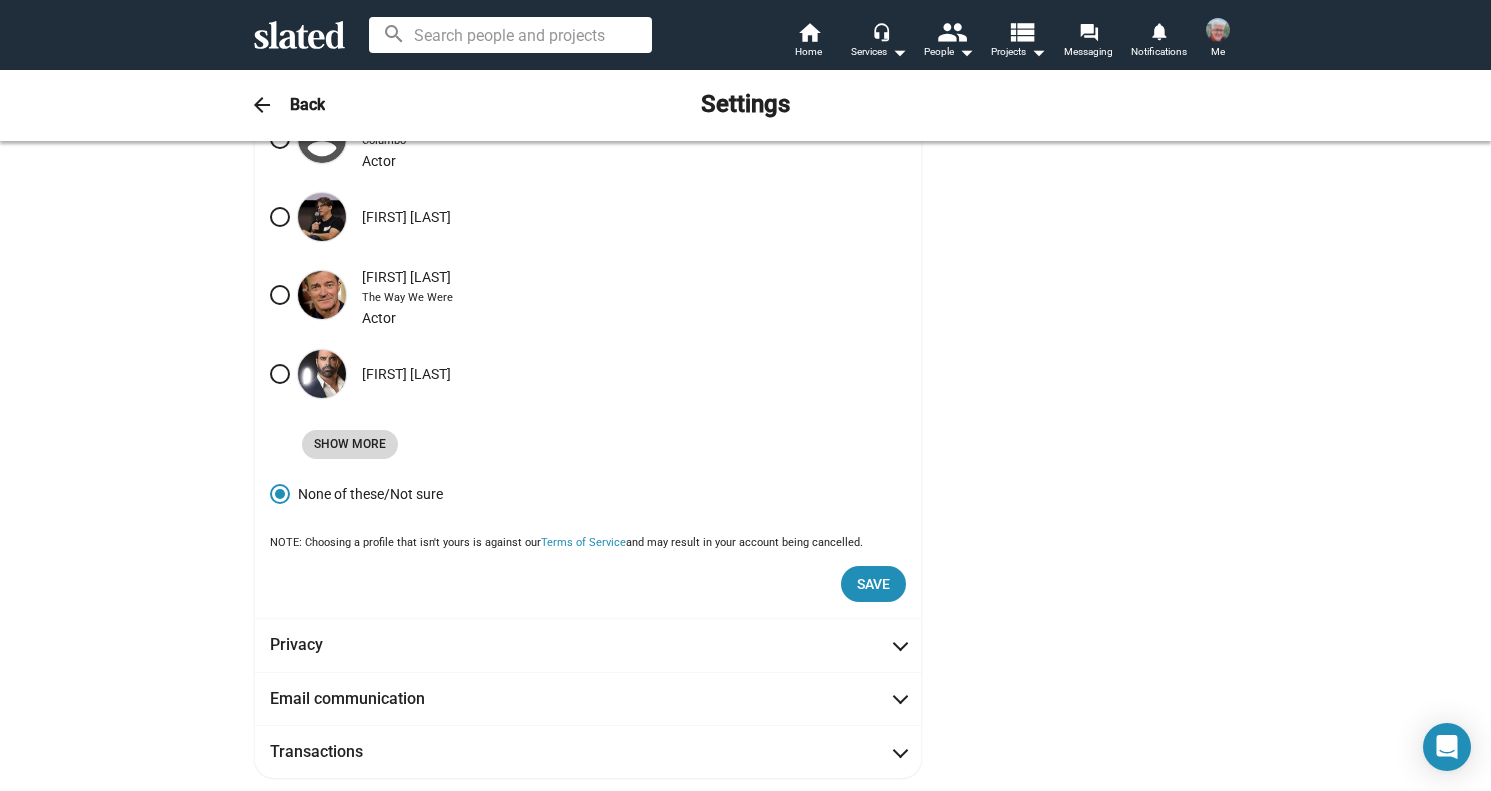 click on "Show More" at bounding box center [350, 444] 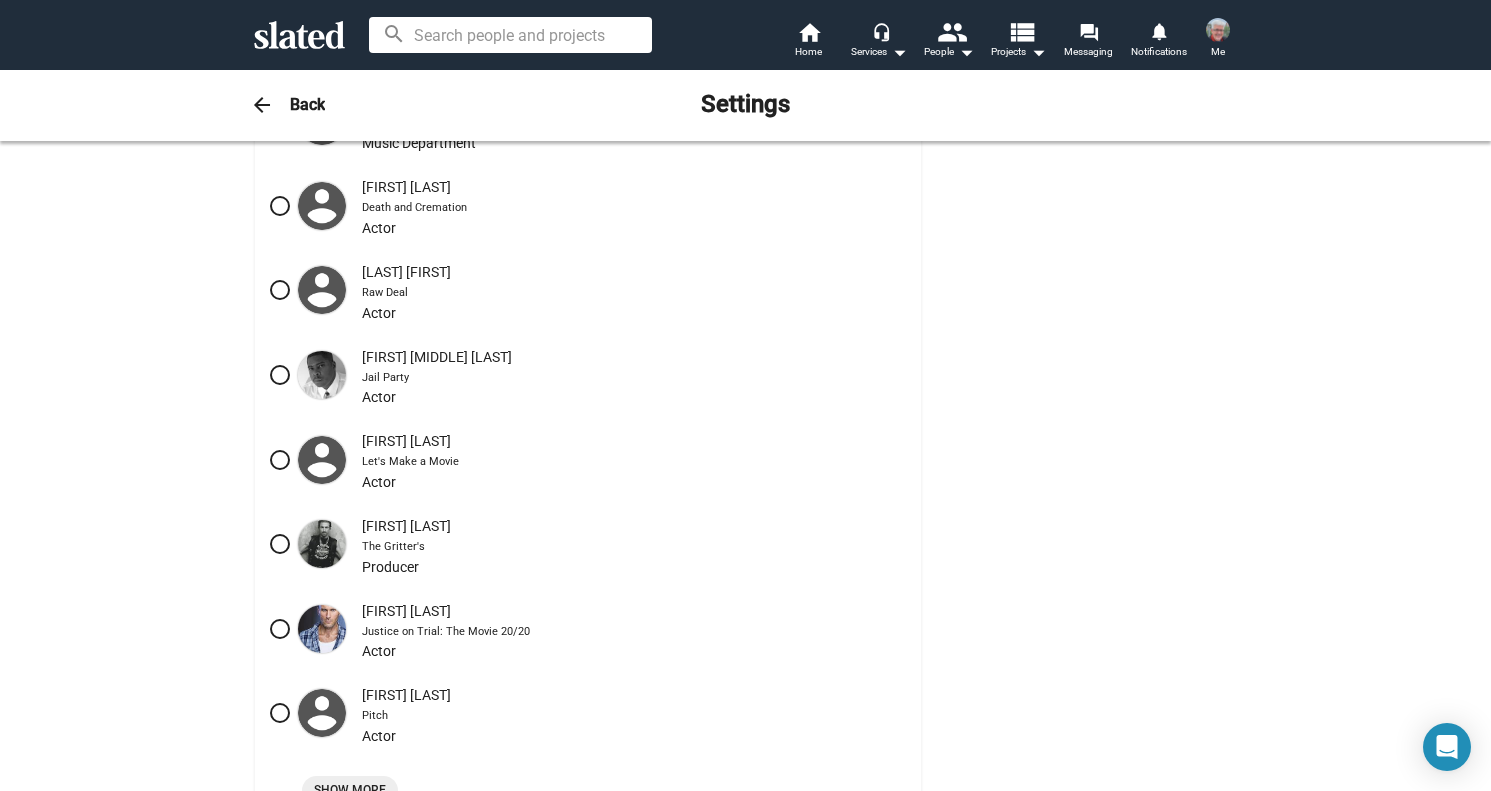 scroll, scrollTop: 1397, scrollLeft: 0, axis: vertical 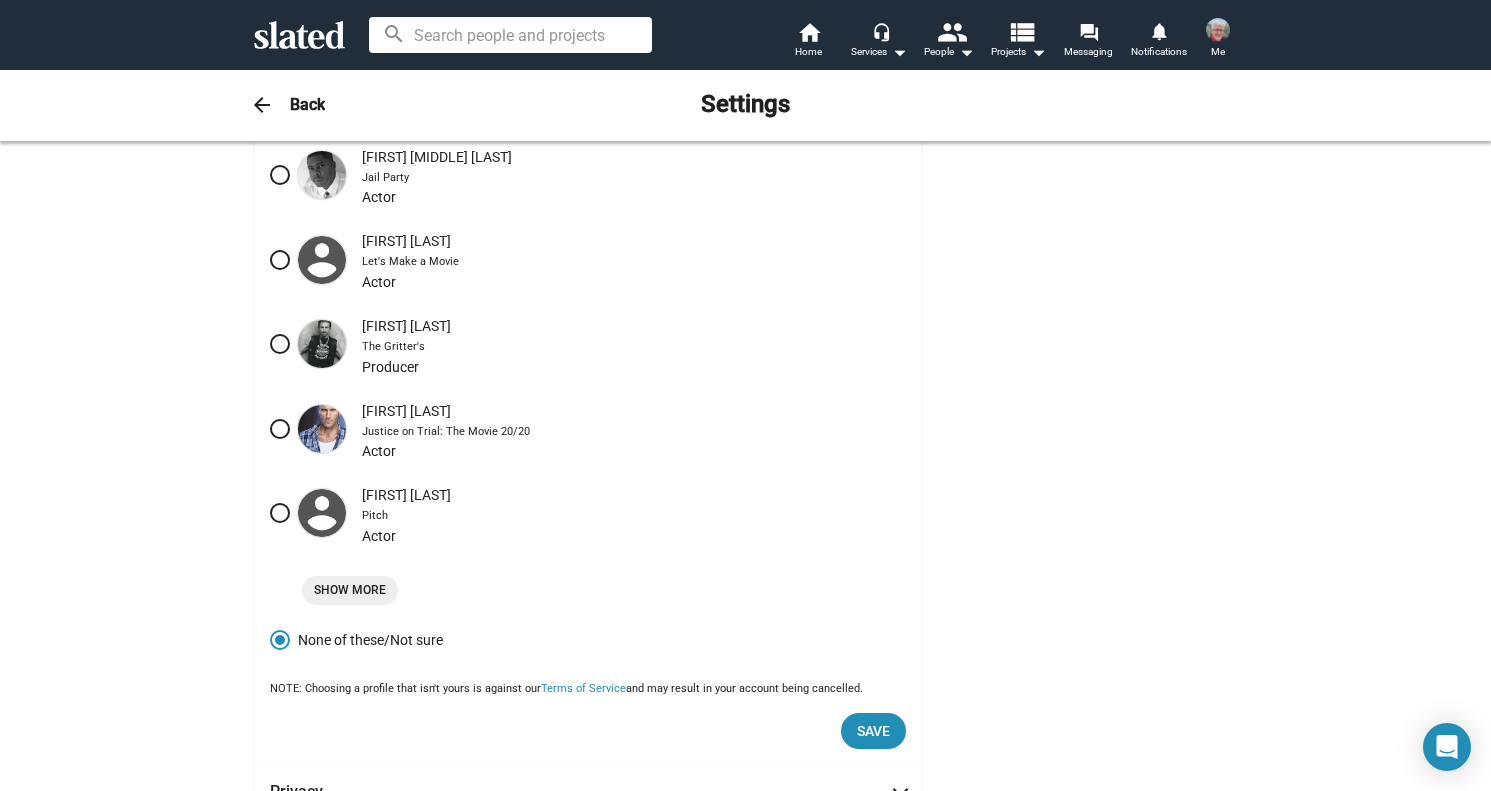 click on "Show More" at bounding box center [350, 590] 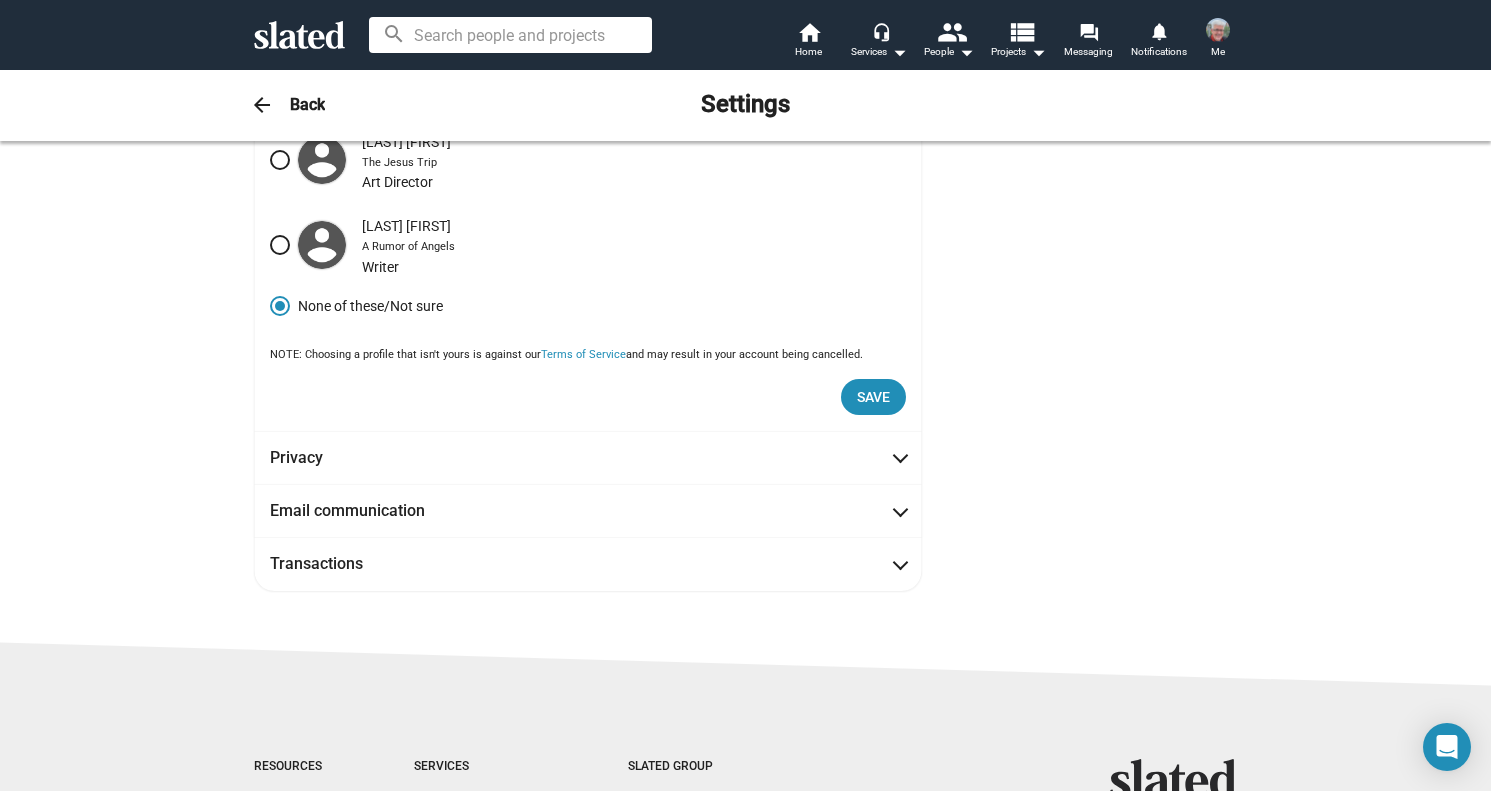 scroll, scrollTop: 2097, scrollLeft: 0, axis: vertical 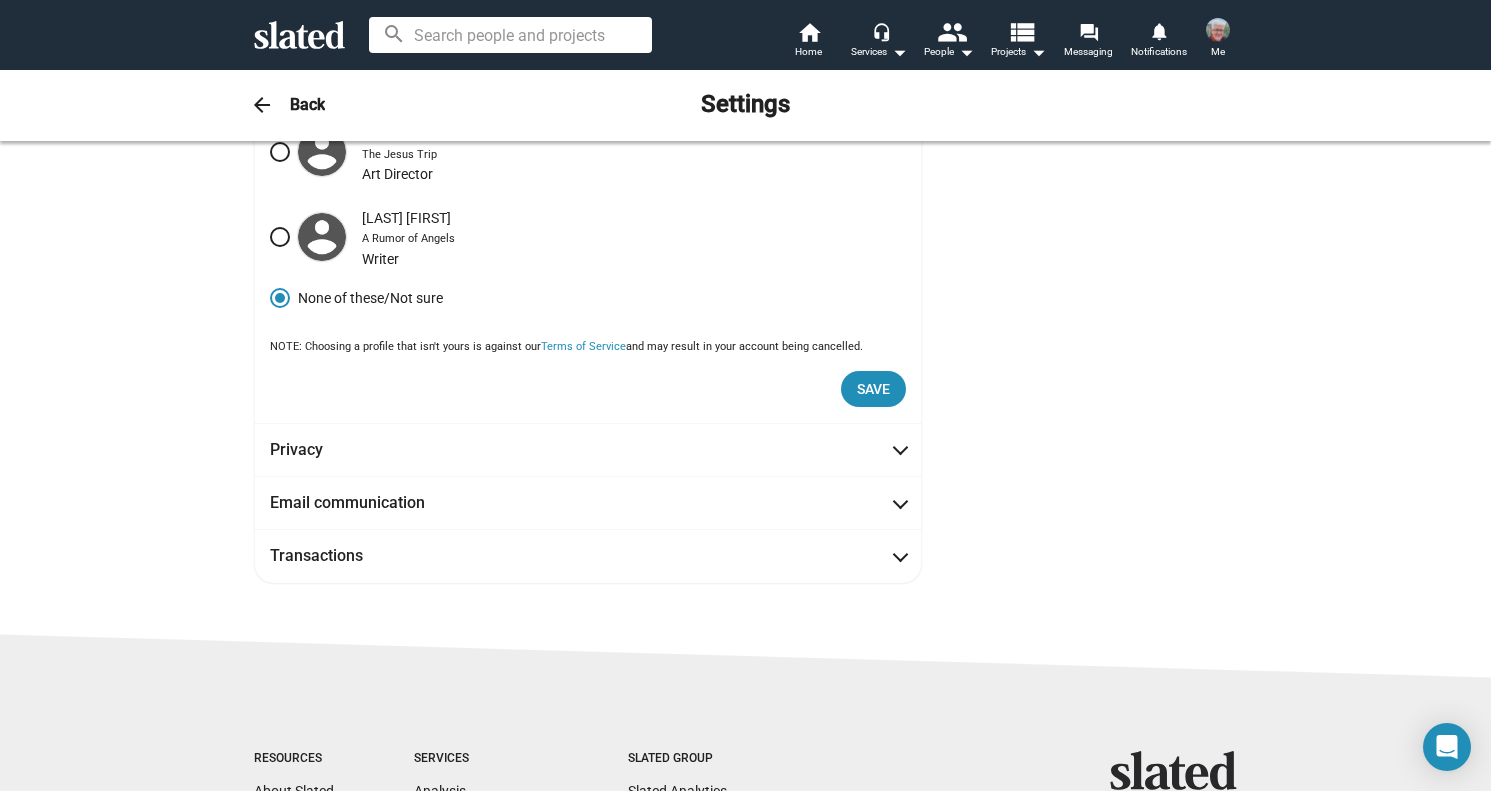 click on "Back" at bounding box center (307, 104) 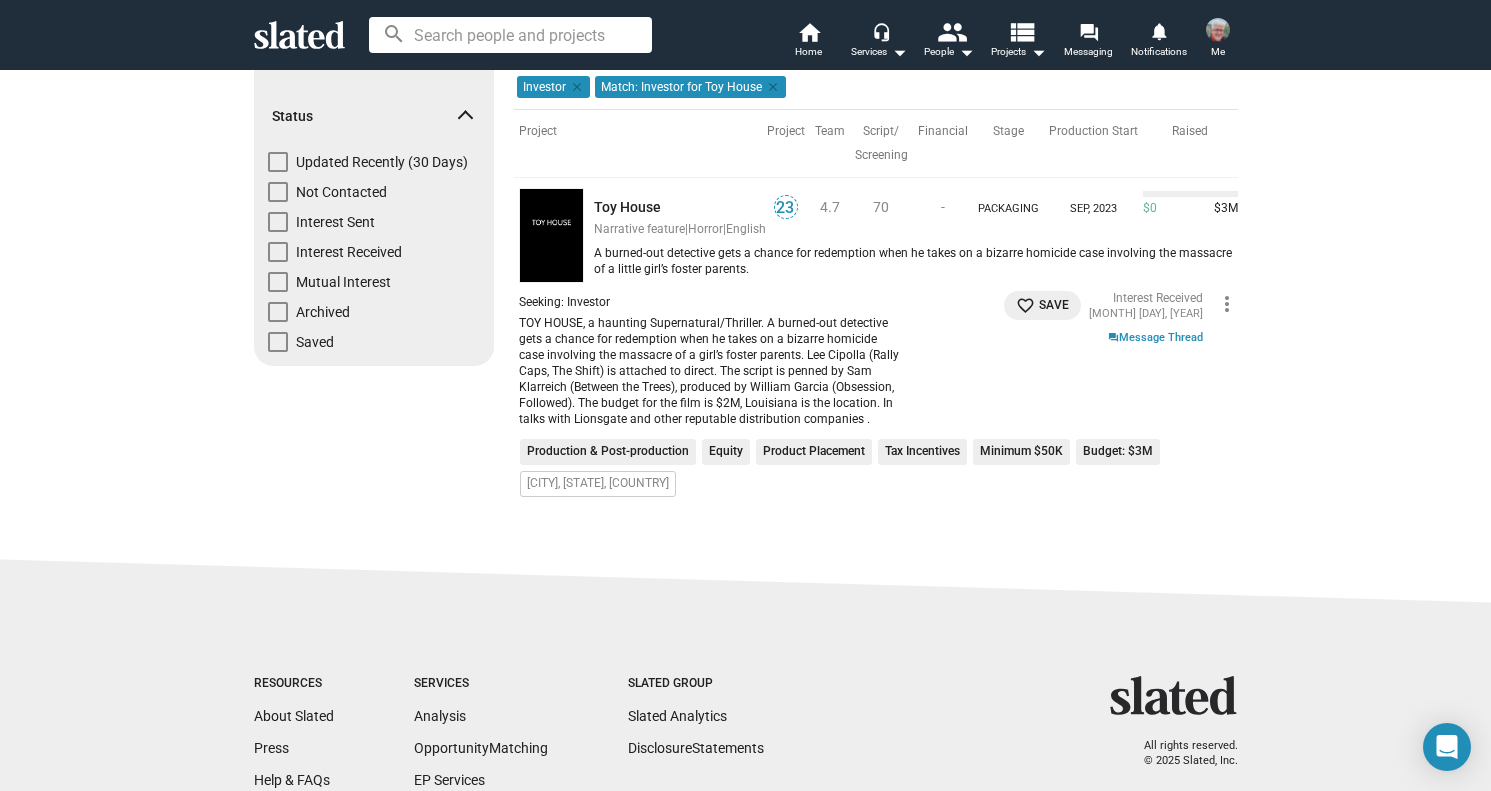 scroll, scrollTop: 0, scrollLeft: 0, axis: both 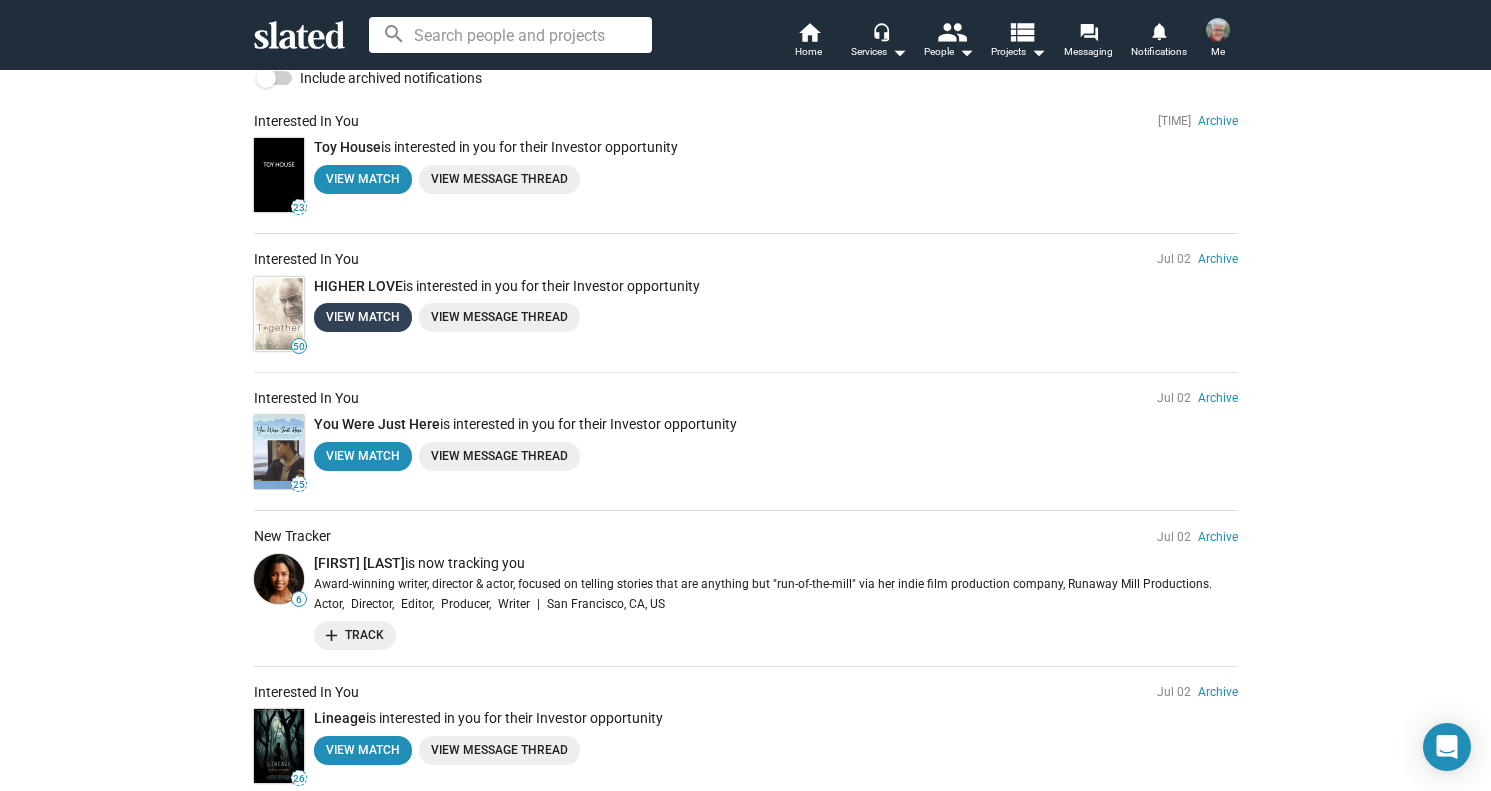 click on "View Match" at bounding box center (363, 317) 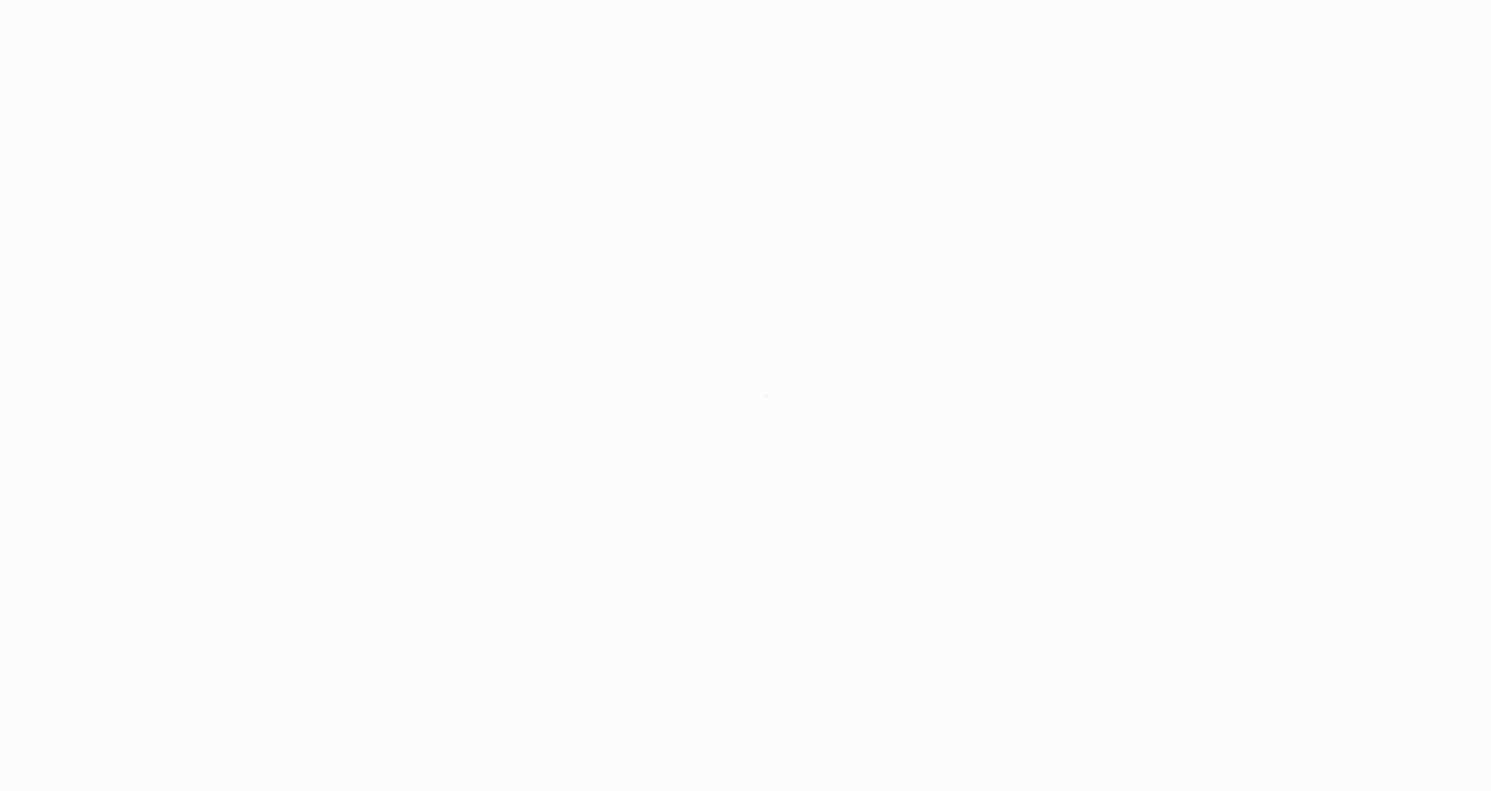 scroll, scrollTop: 0, scrollLeft: 0, axis: both 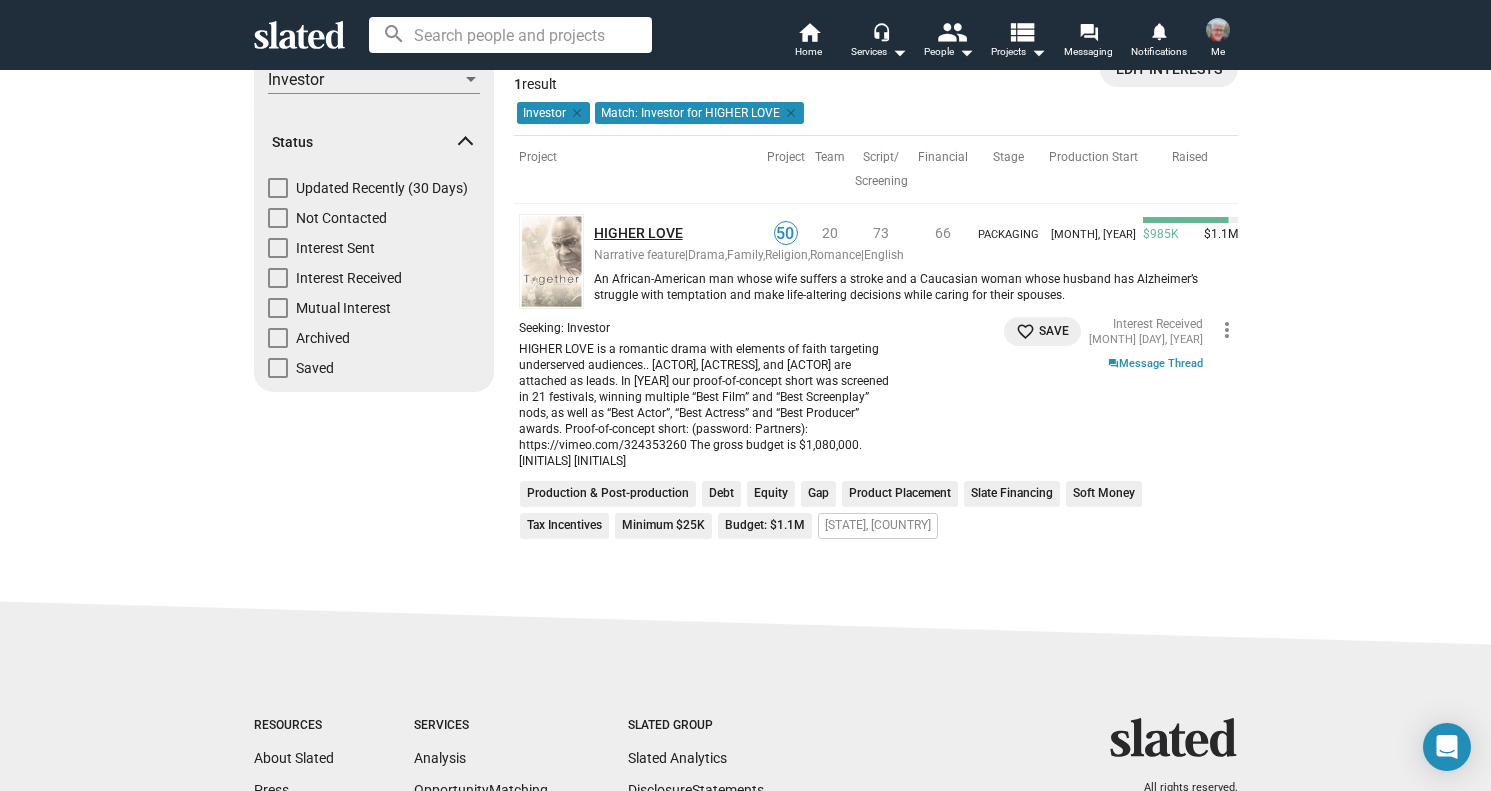 click on "HIGHER LOVE" at bounding box center [678, 233] 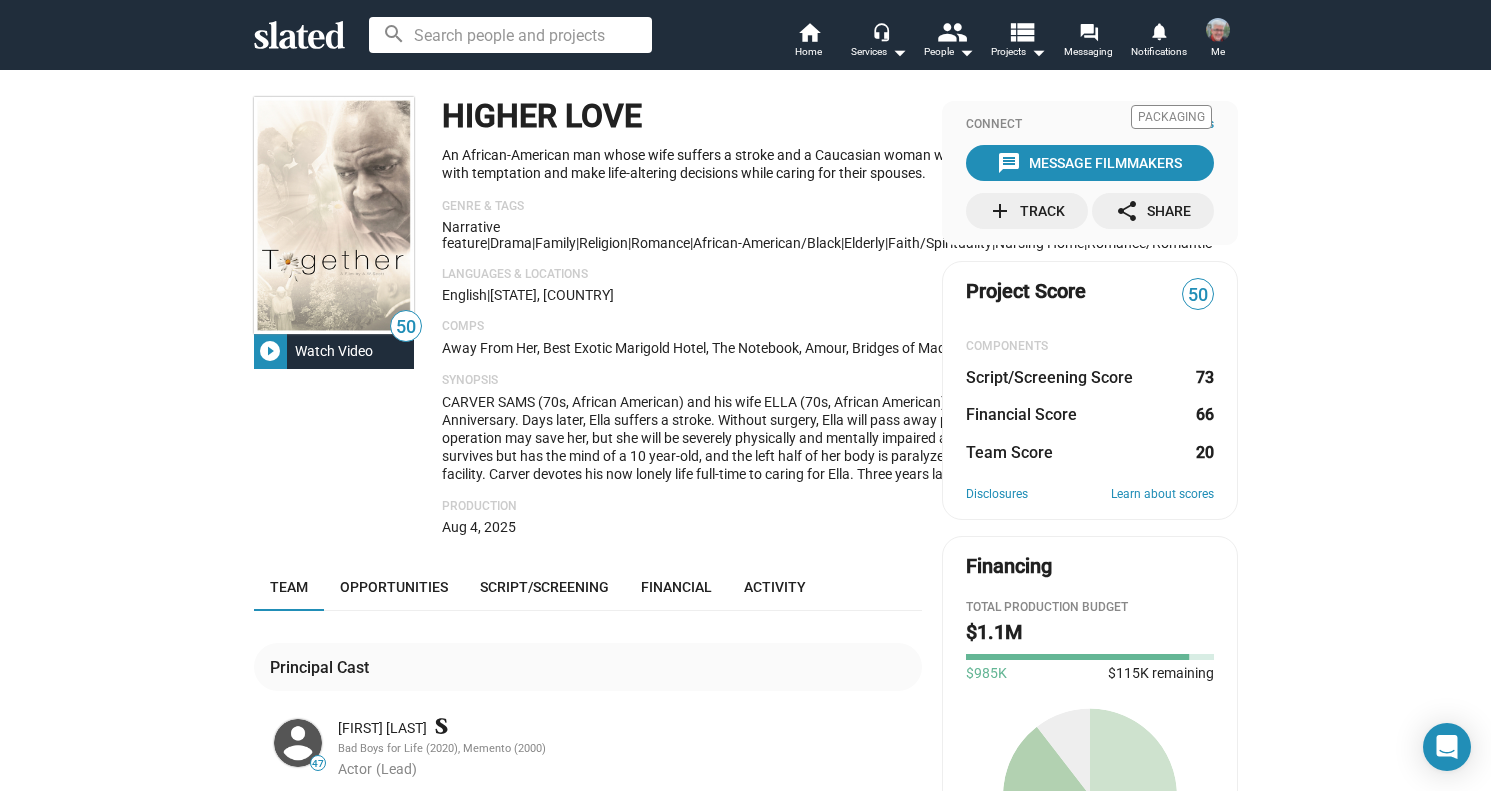 click on "play_circle_filled" at bounding box center [270, 351] 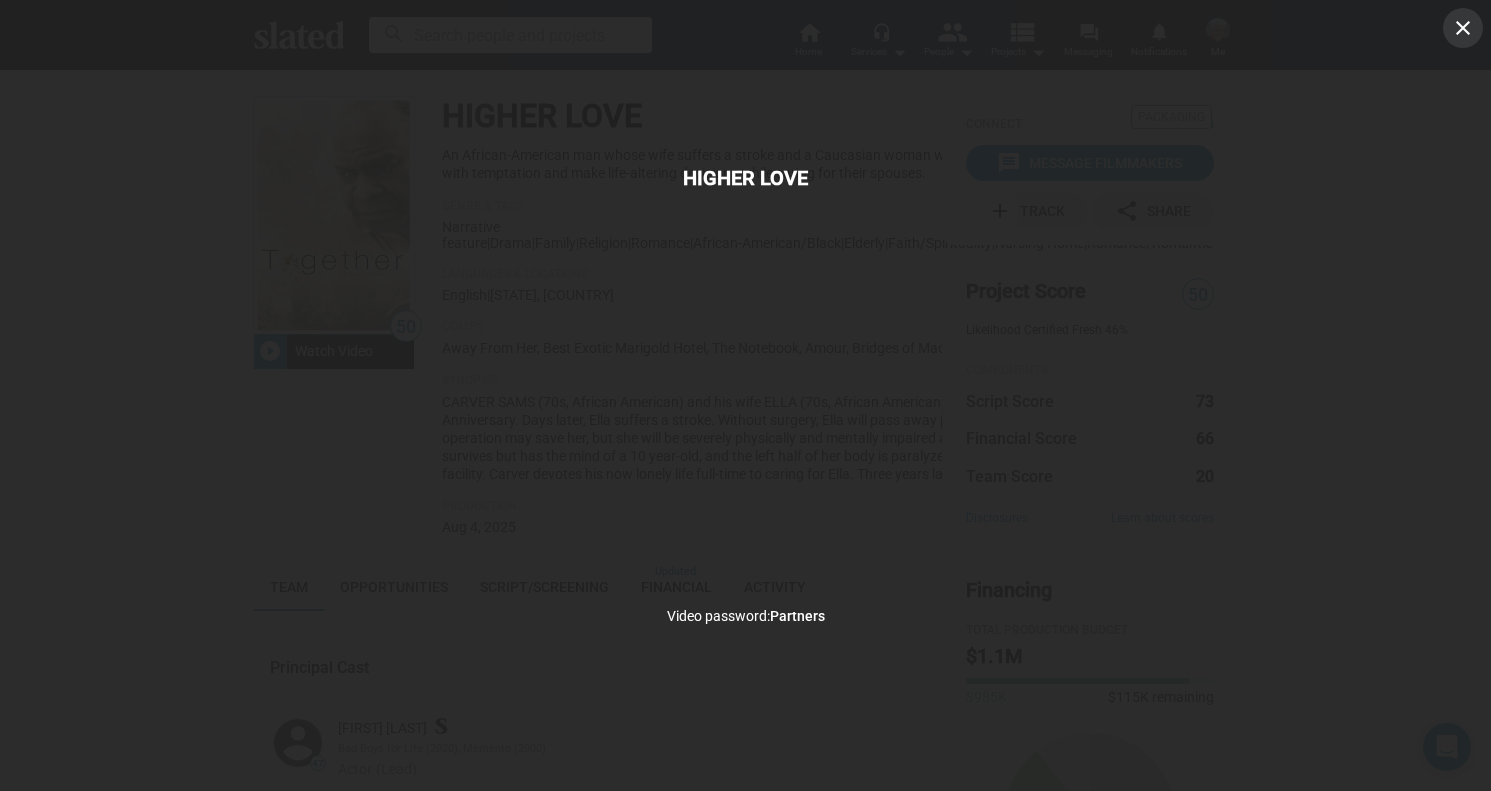 click on "close" at bounding box center [1463, 28] 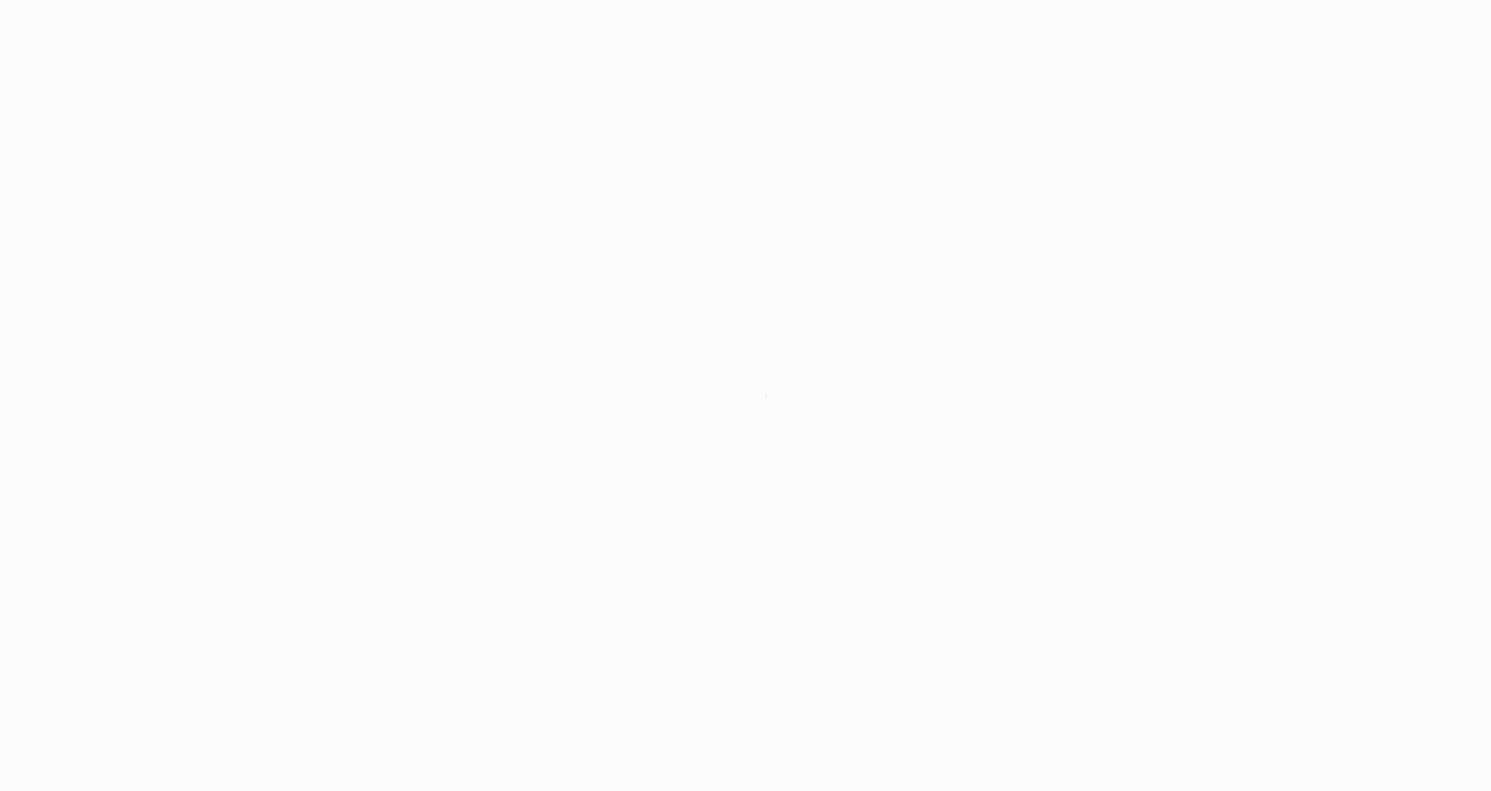 scroll, scrollTop: 0, scrollLeft: 0, axis: both 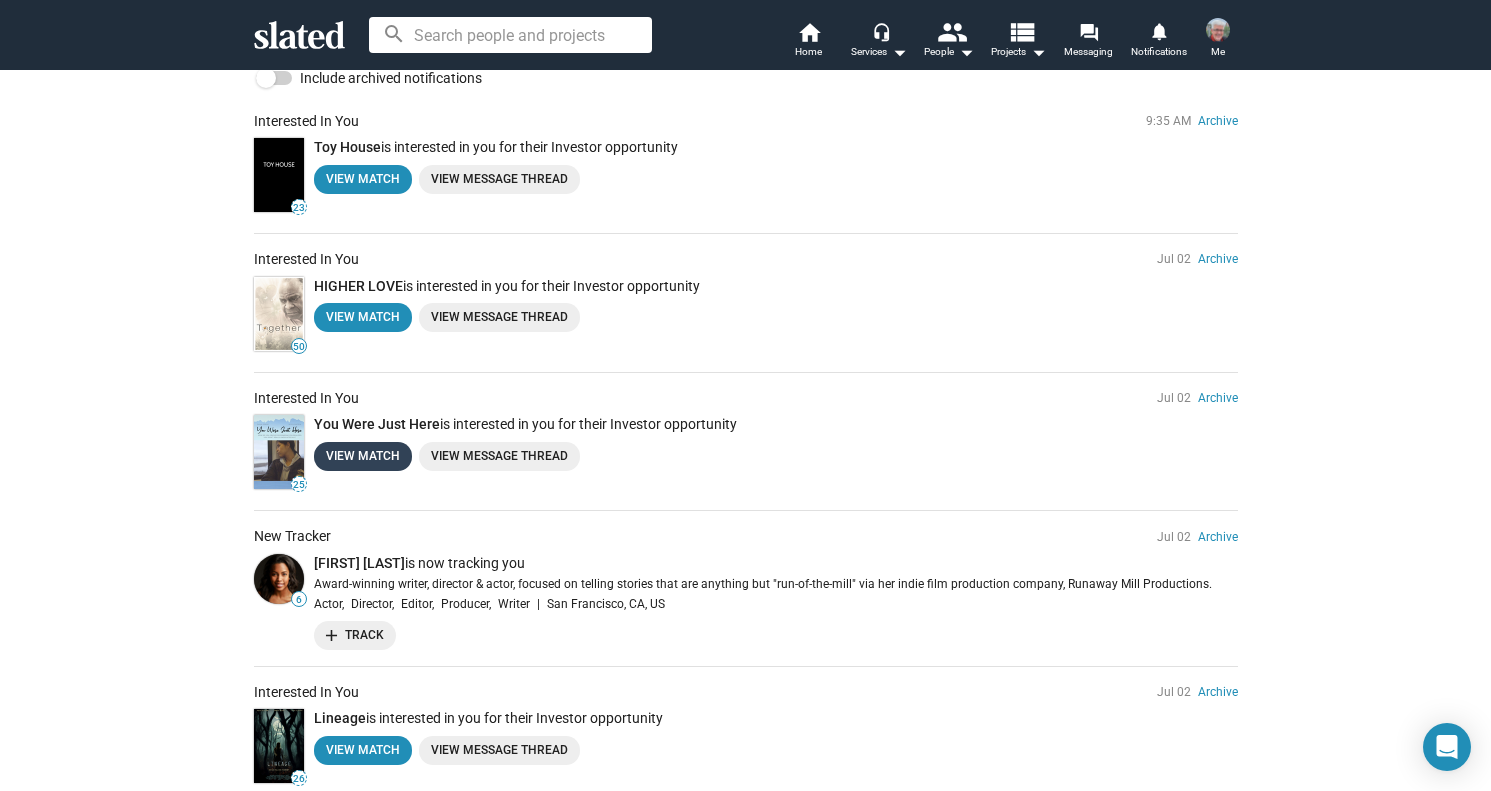 click on "View Match" at bounding box center (363, 456) 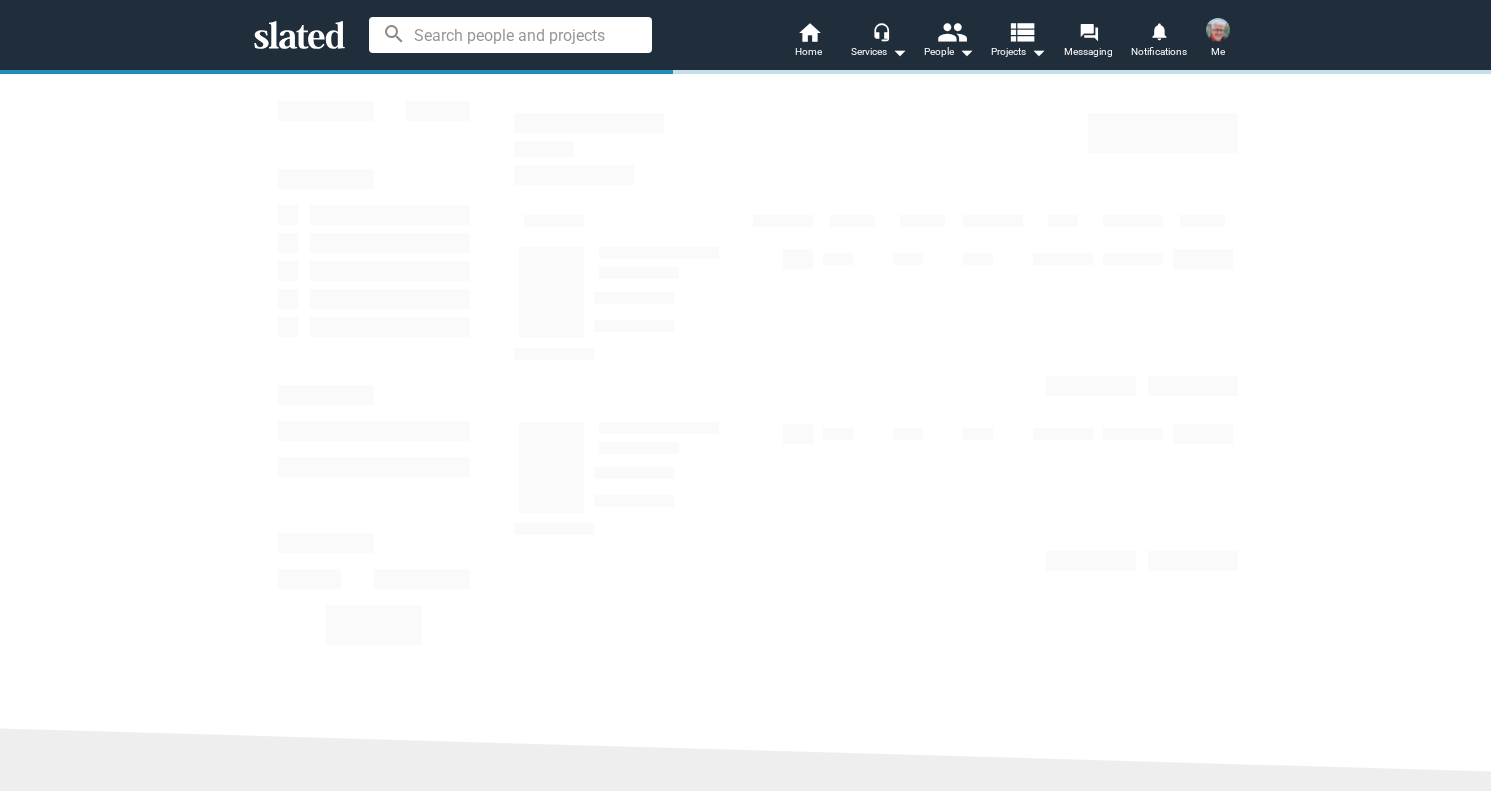 scroll, scrollTop: 0, scrollLeft: 0, axis: both 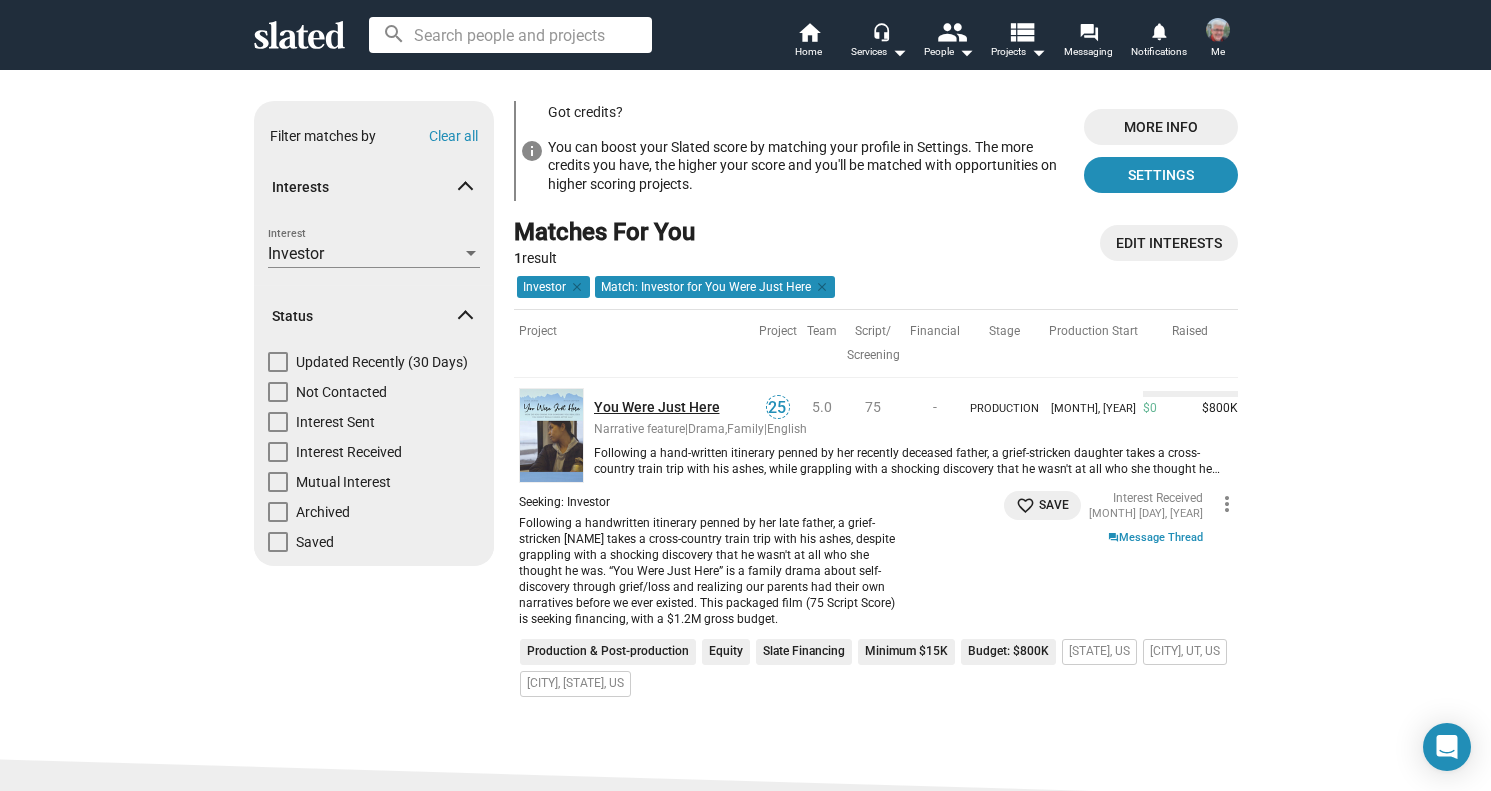 click on "You Were Just Here" at bounding box center (674, 407) 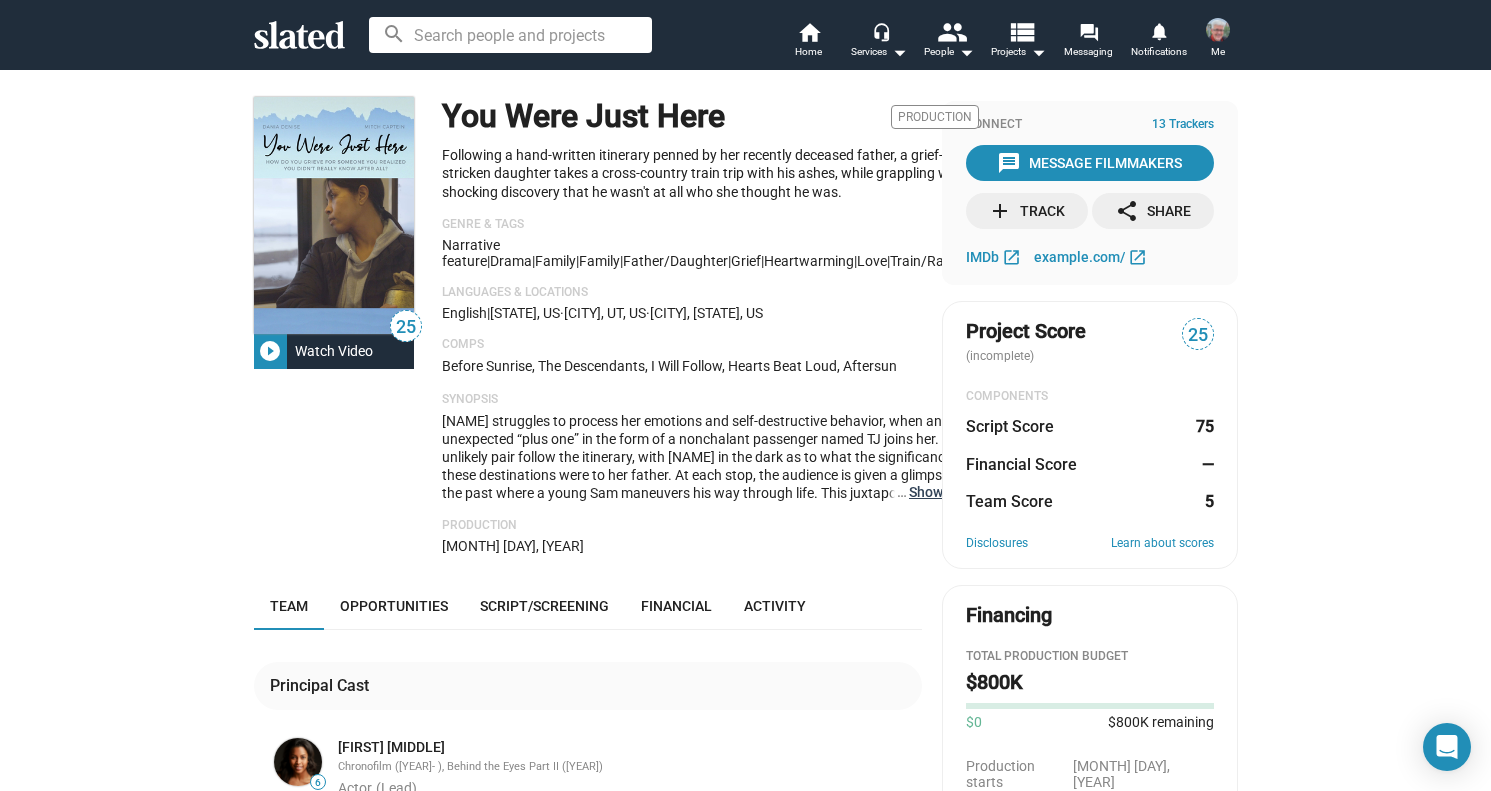 click on "… Show More" at bounding box center [944, 492] 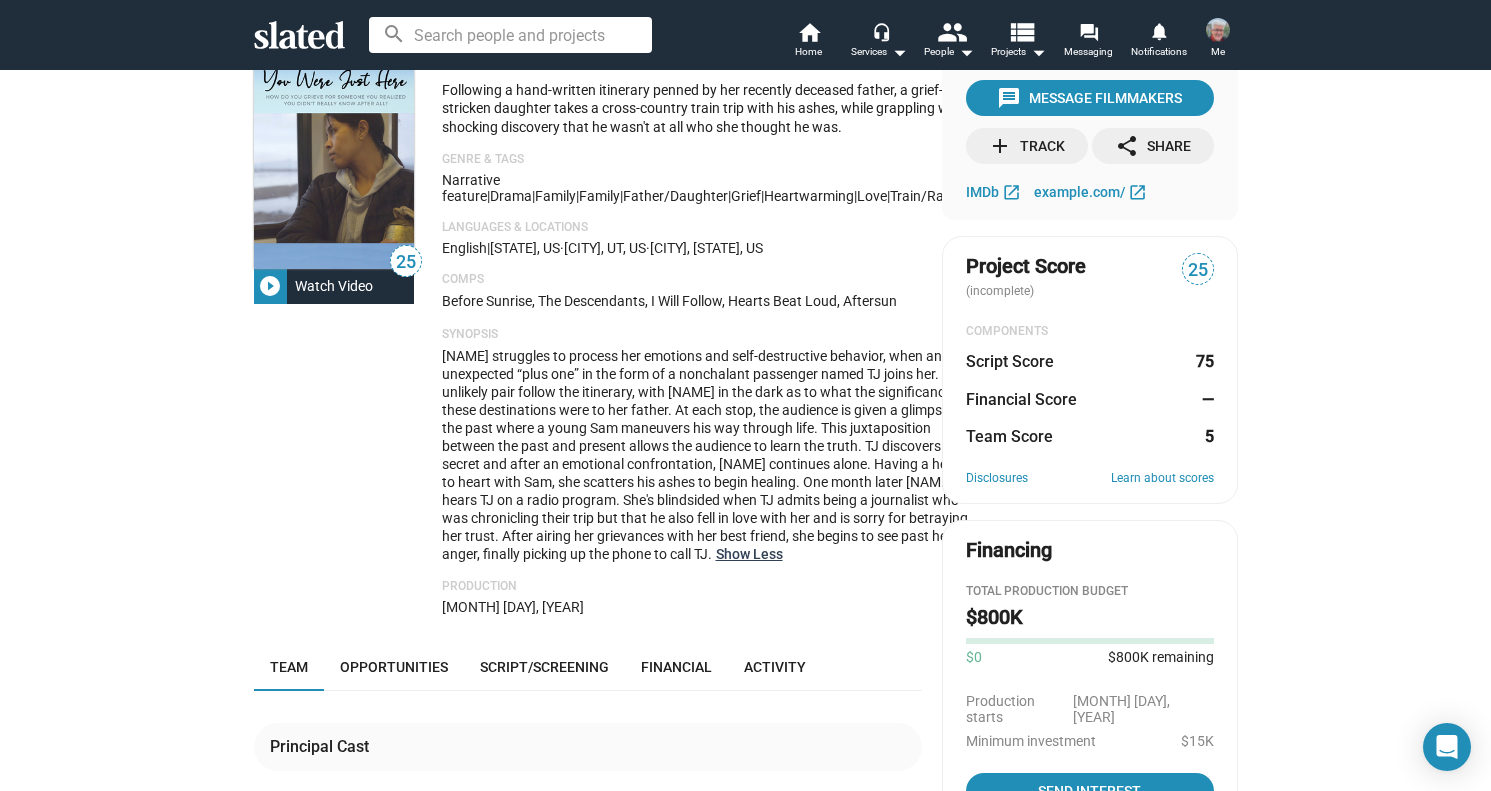 scroll, scrollTop: 100, scrollLeft: 0, axis: vertical 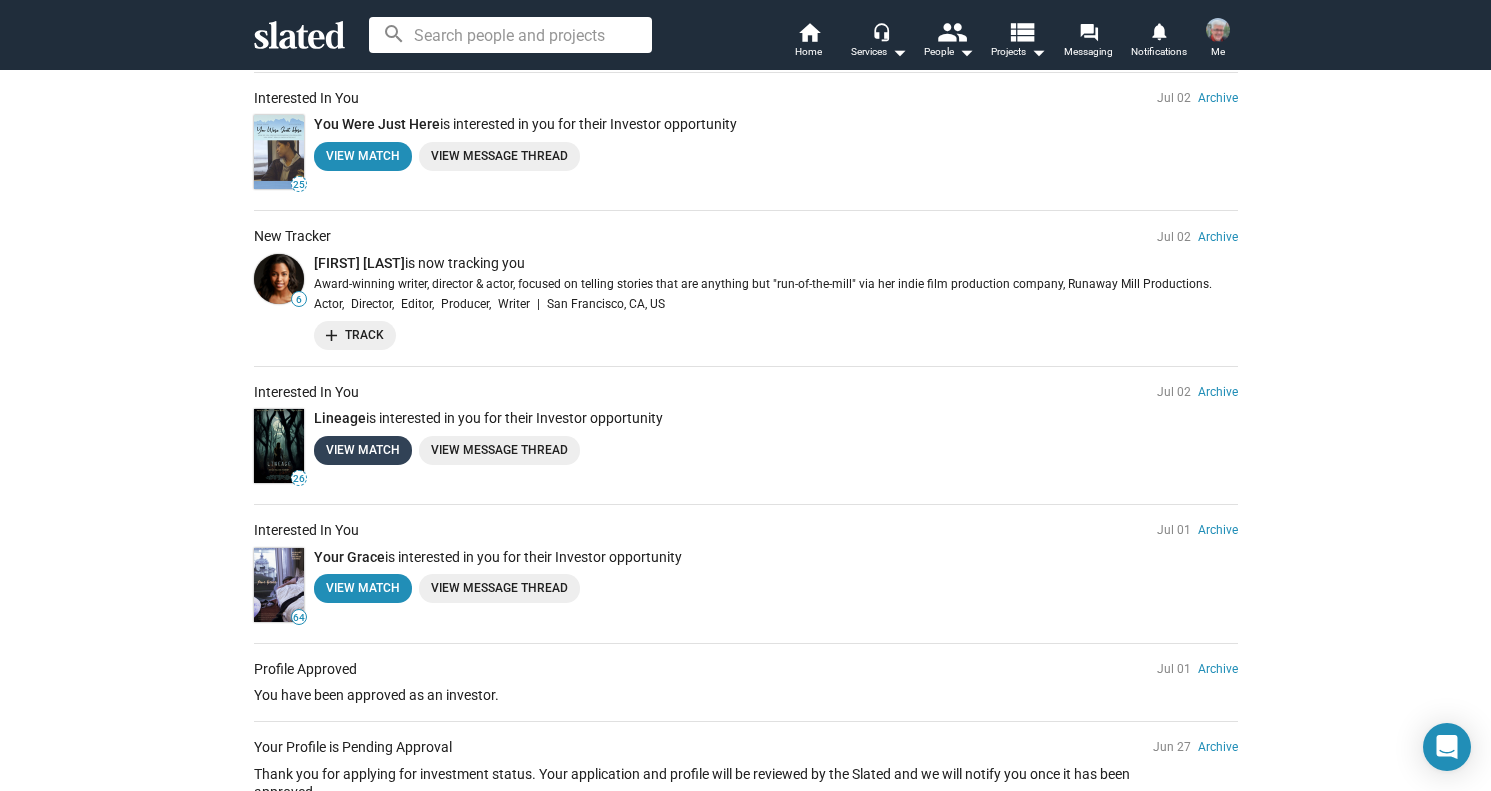 click on "View Match" at bounding box center (363, 450) 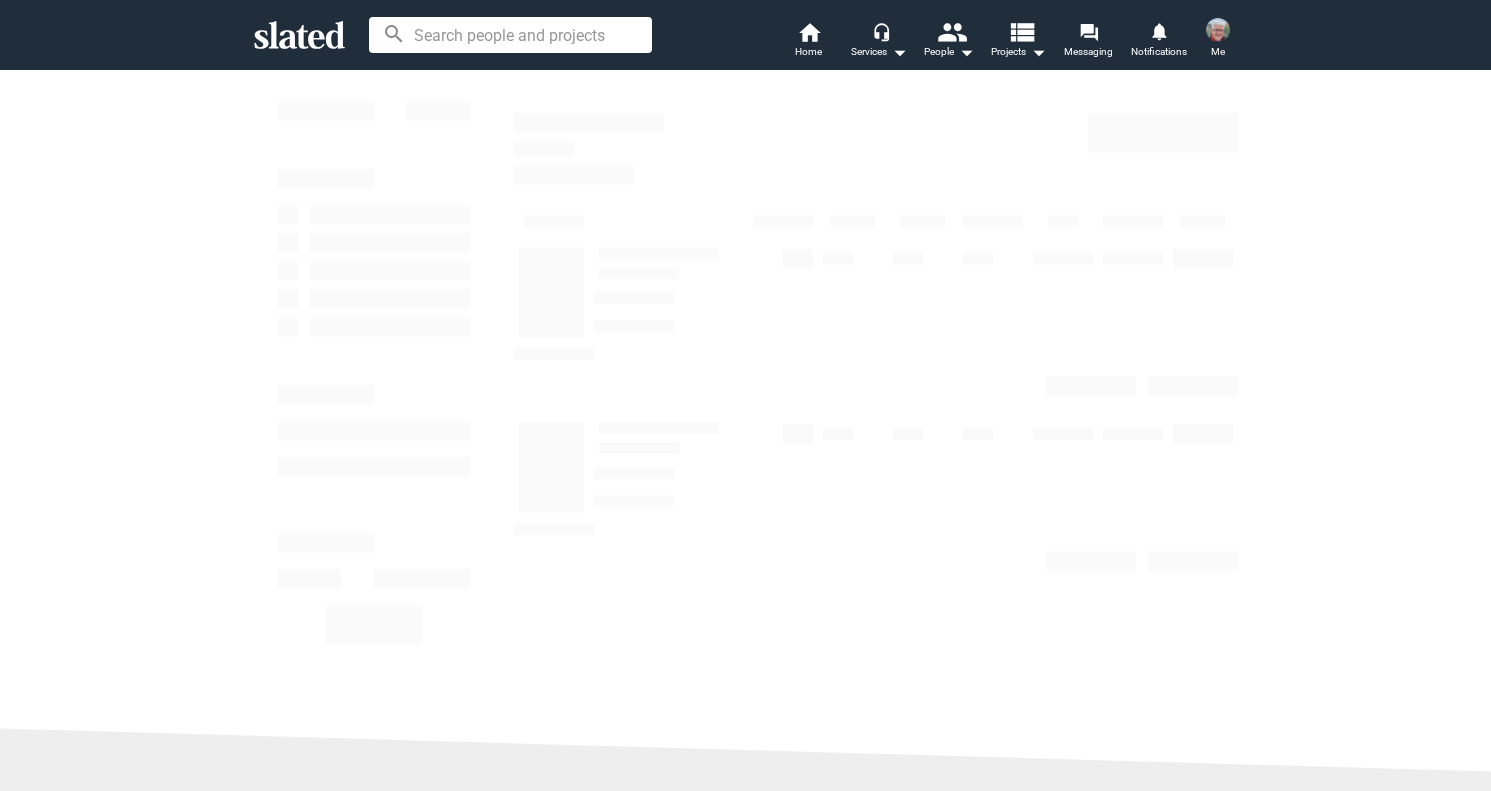 scroll, scrollTop: 0, scrollLeft: 0, axis: both 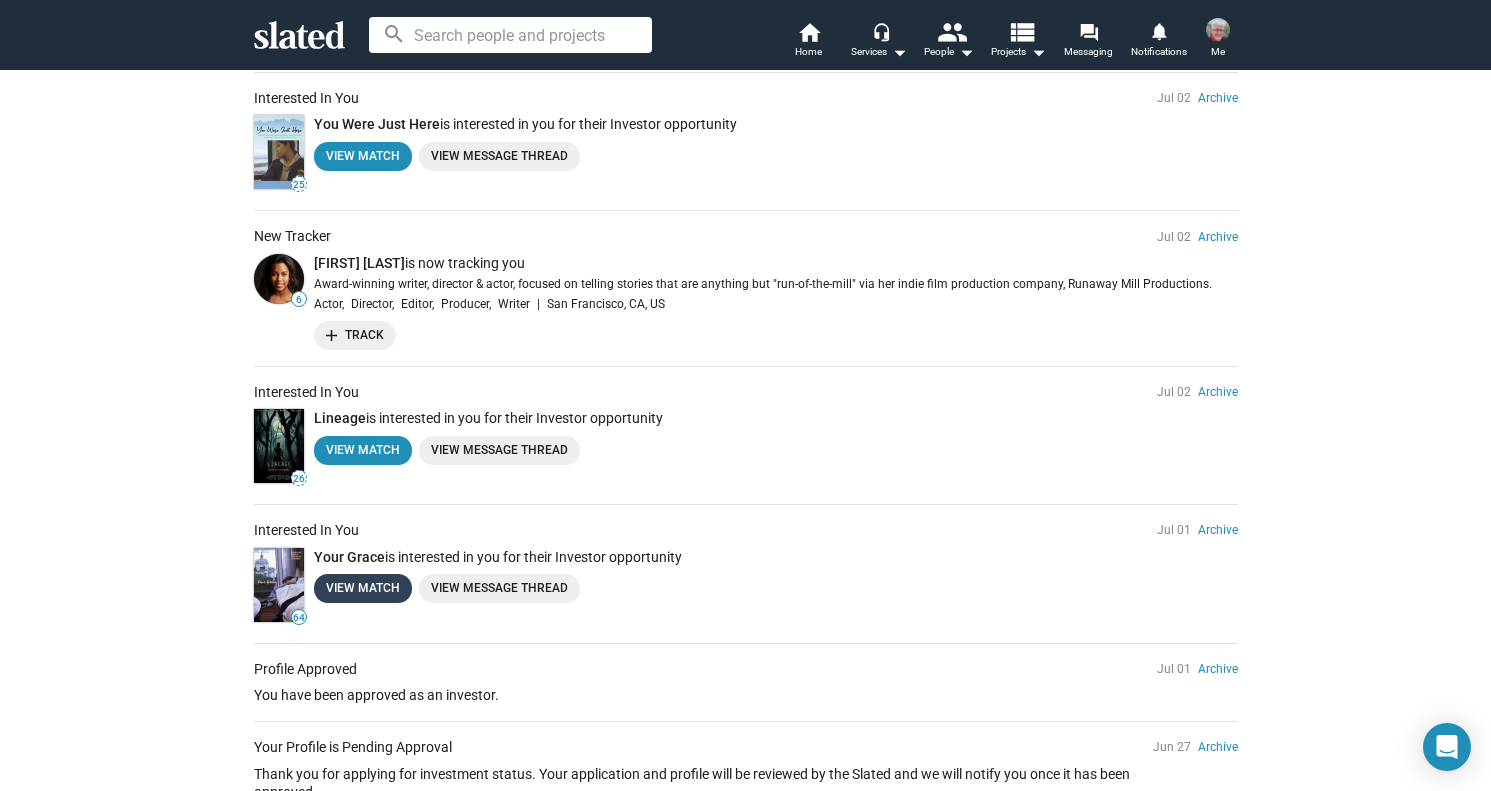 click on "View Match" at bounding box center [363, 588] 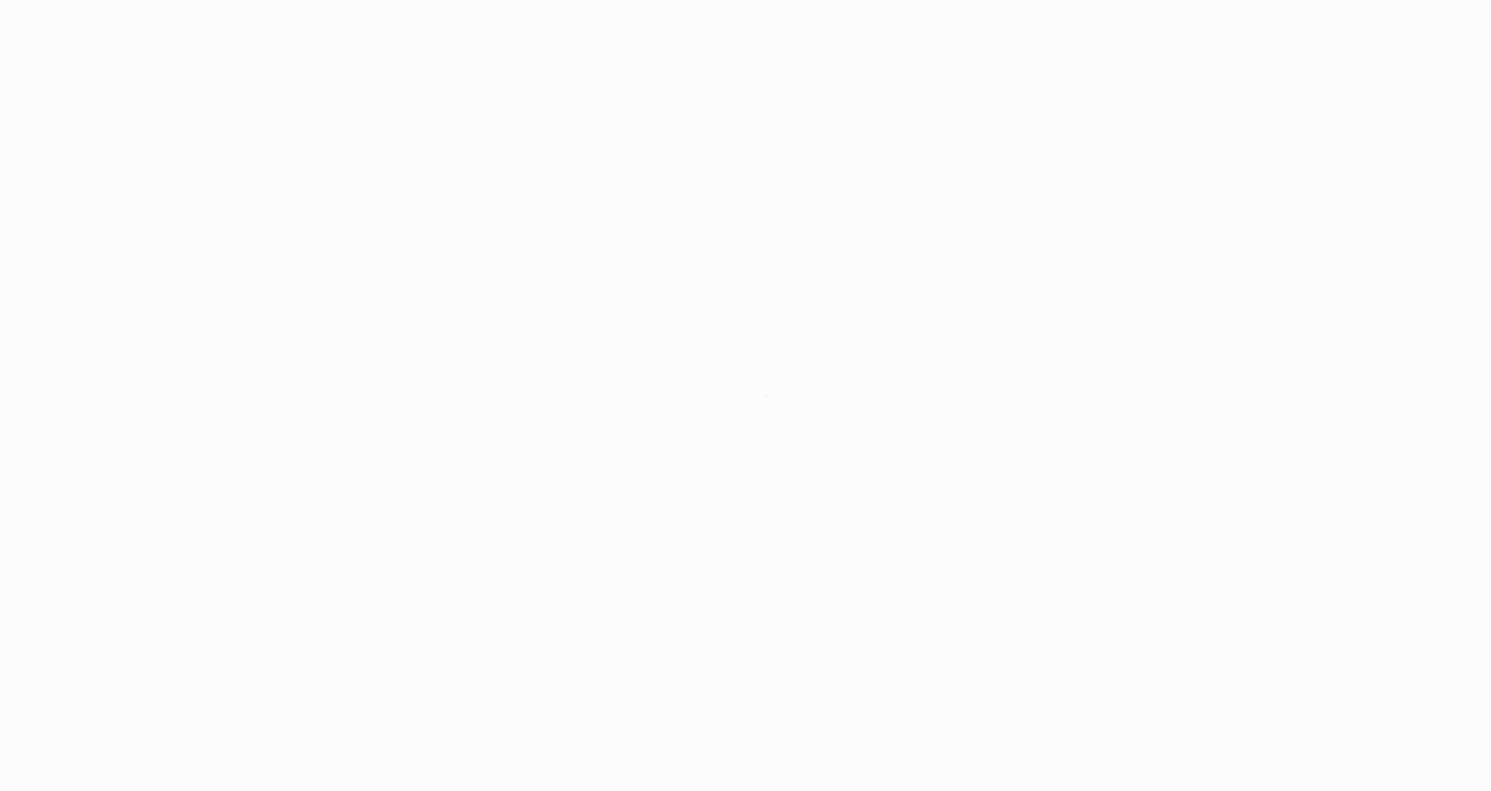 scroll, scrollTop: 0, scrollLeft: 0, axis: both 